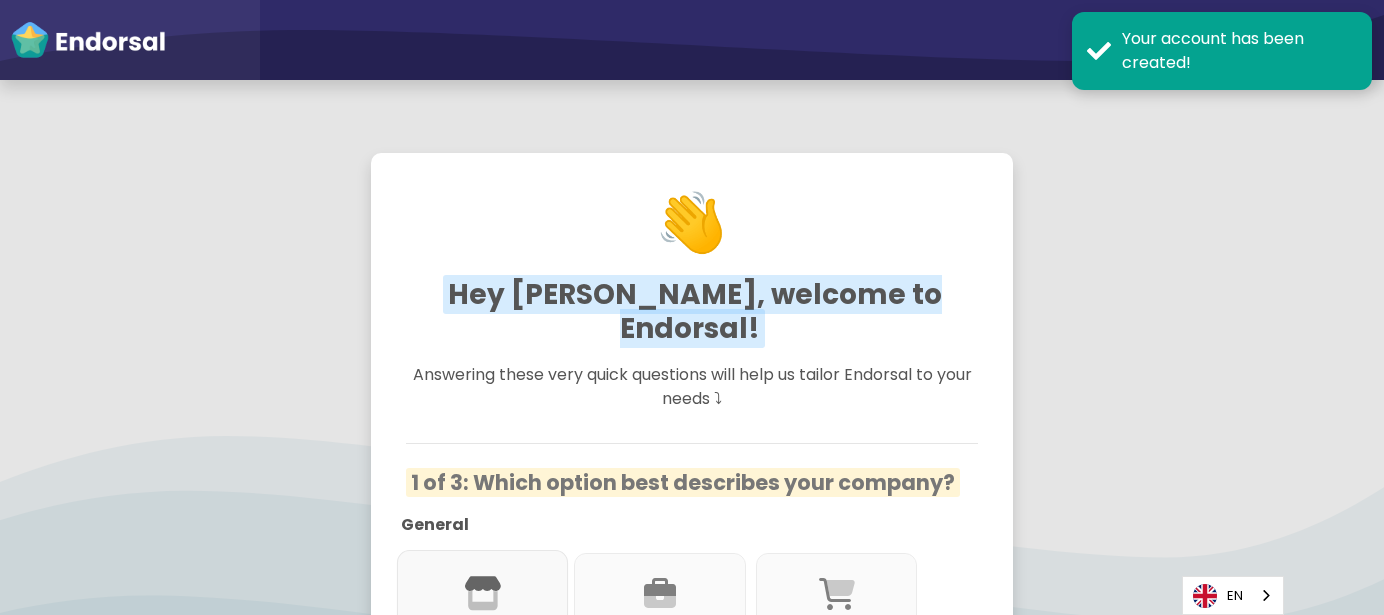 scroll, scrollTop: 0, scrollLeft: 0, axis: both 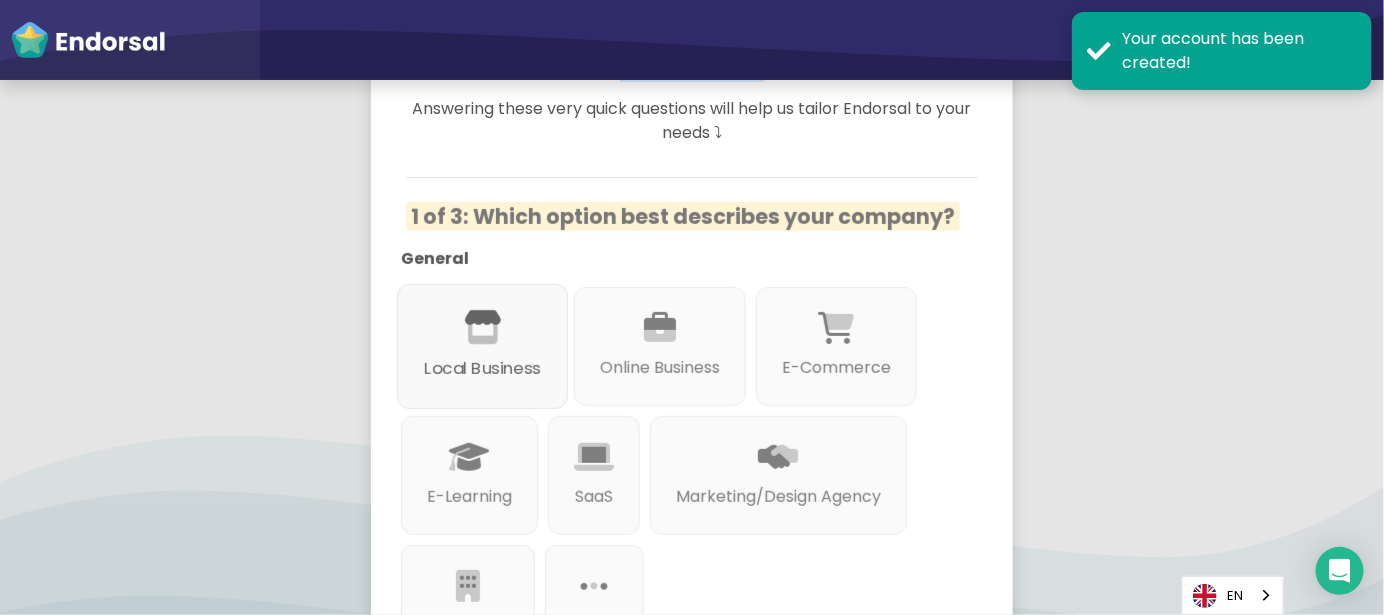 click 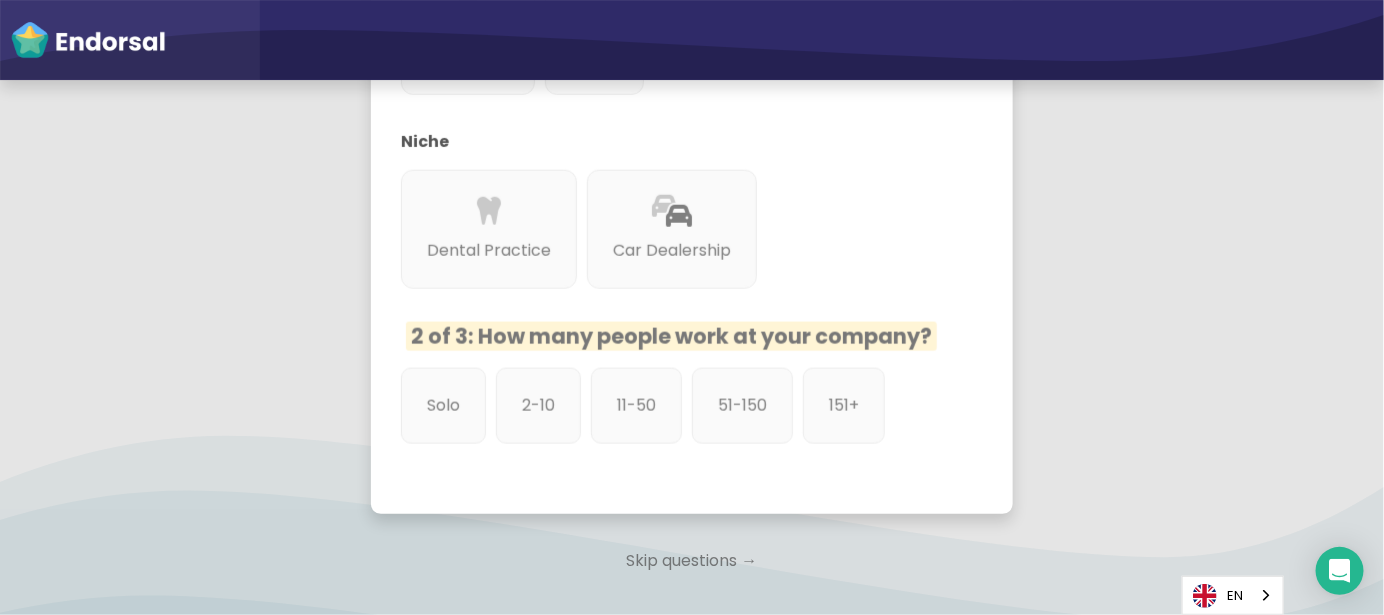 scroll, scrollTop: 931, scrollLeft: 0, axis: vertical 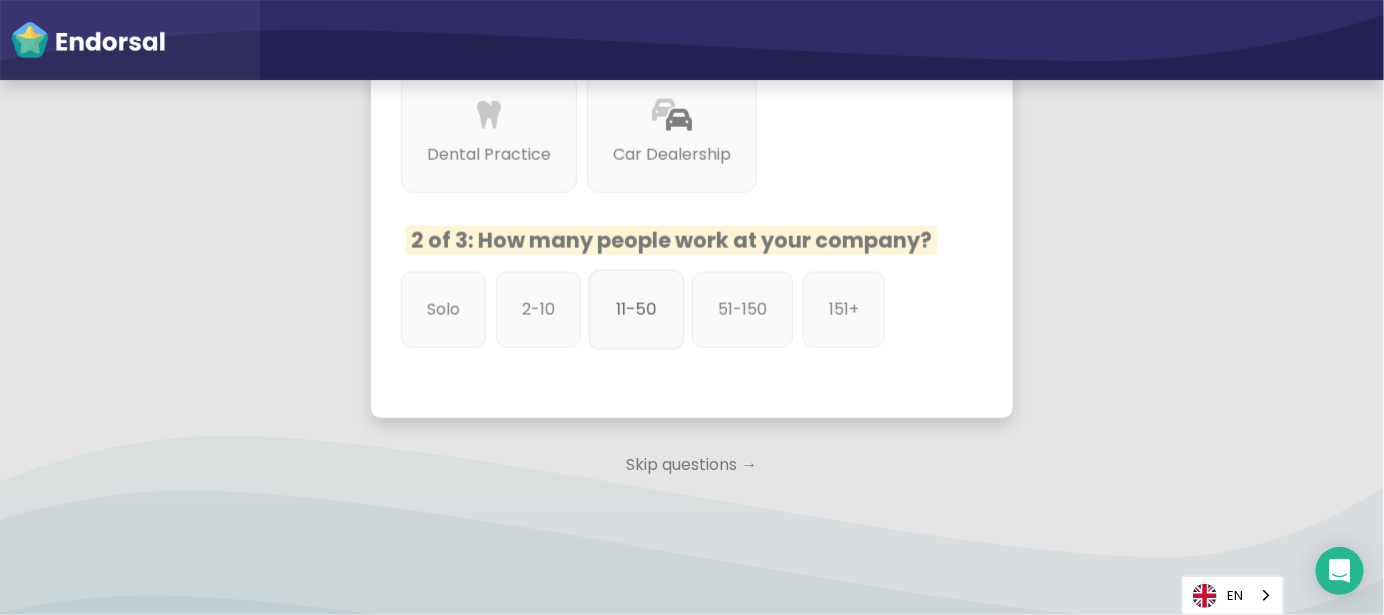 click on "11-50" 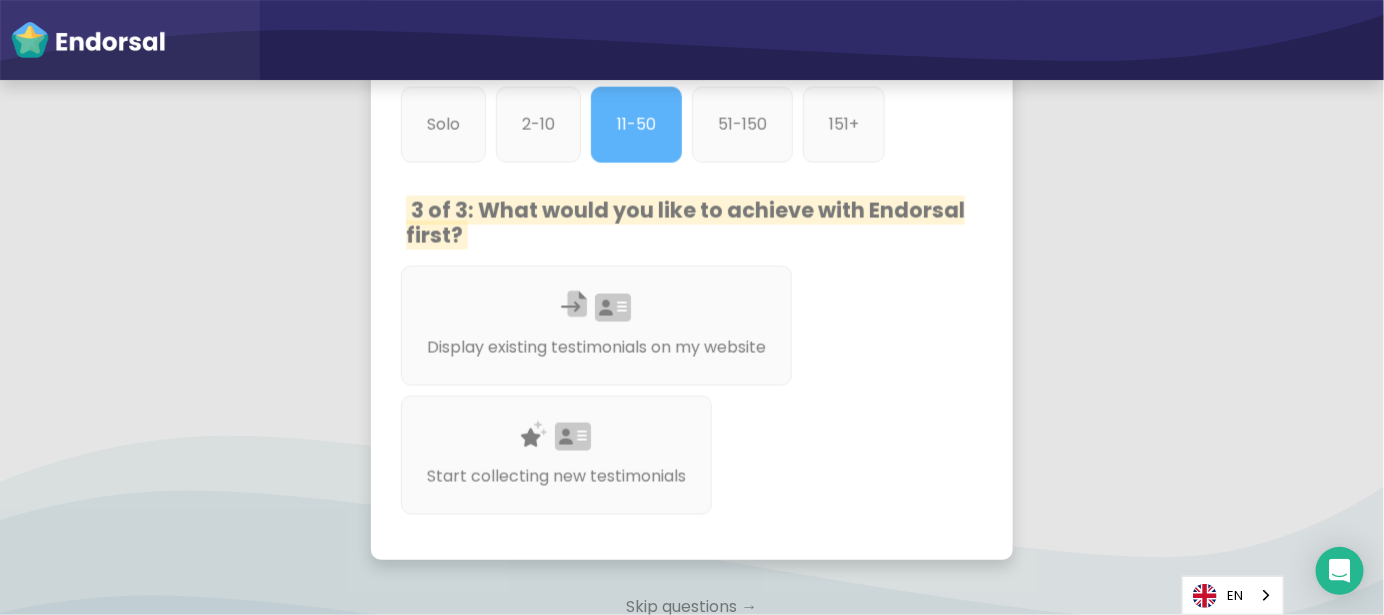 scroll, scrollTop: 1257, scrollLeft: 0, axis: vertical 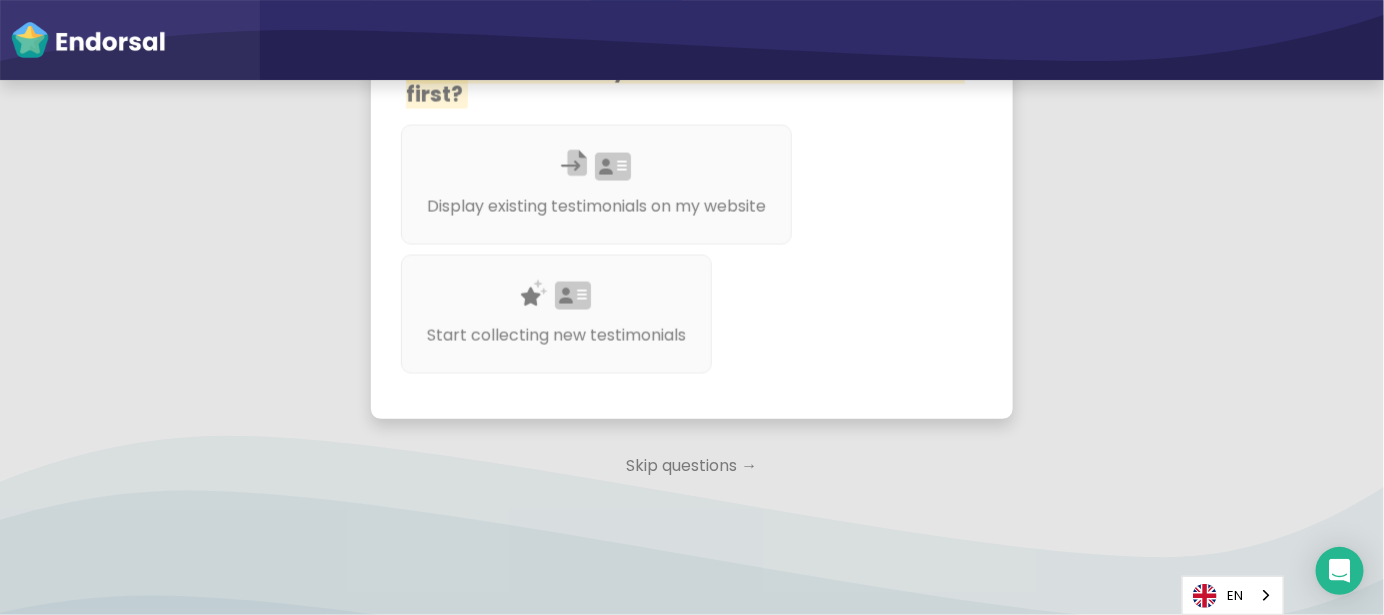 click on "Skip questions →" 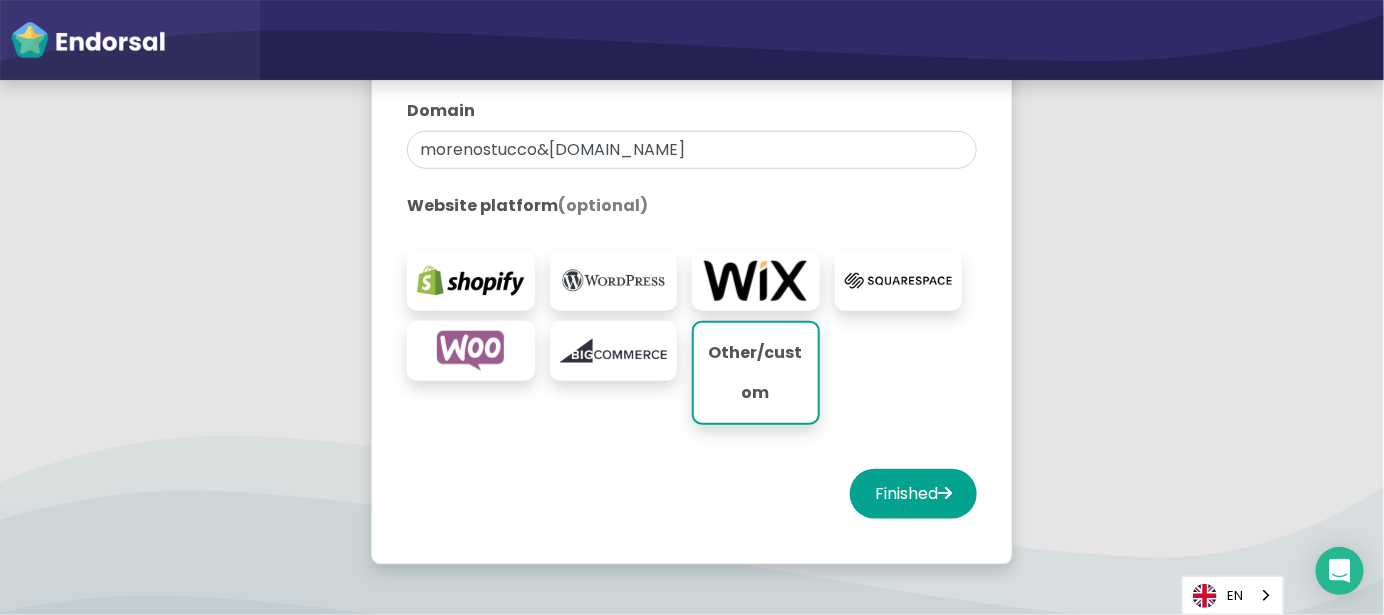 scroll, scrollTop: 533, scrollLeft: 0, axis: vertical 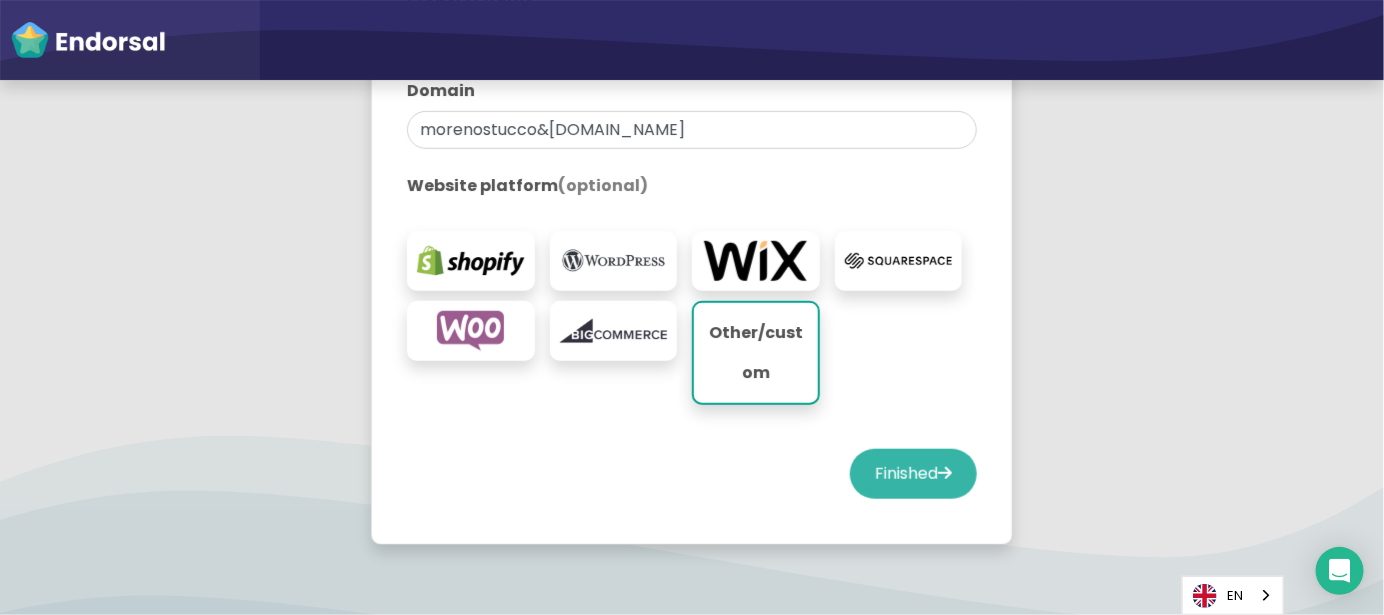 click on "Finished" 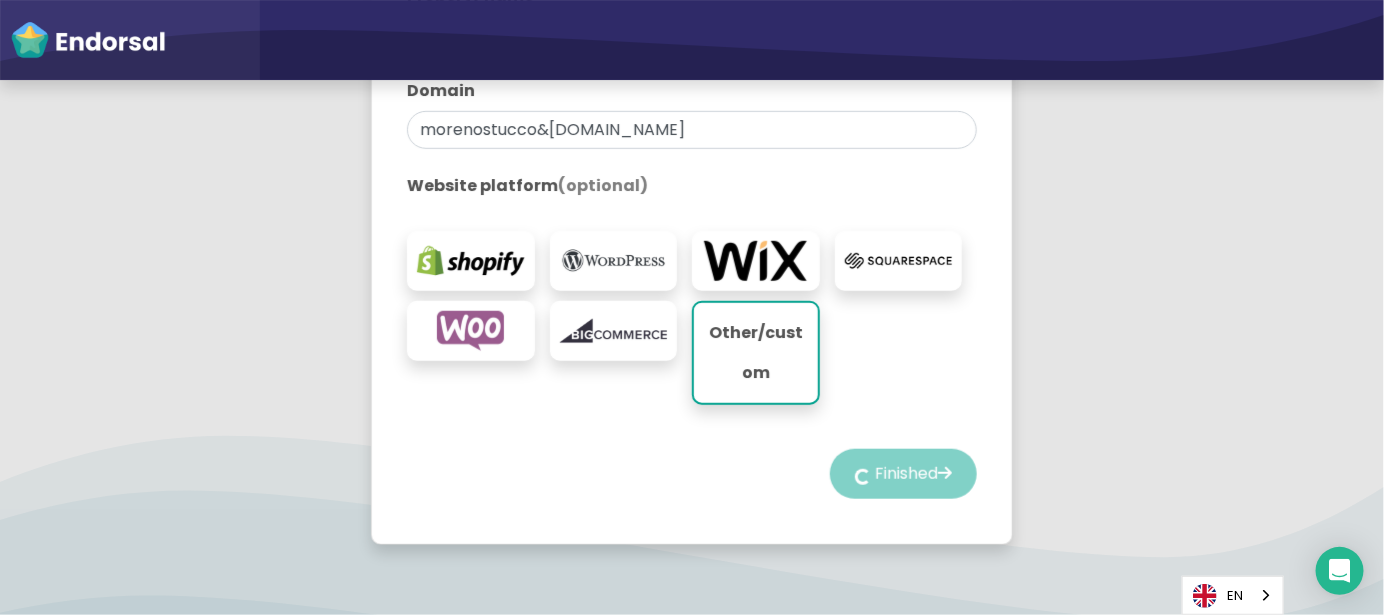 select on "14" 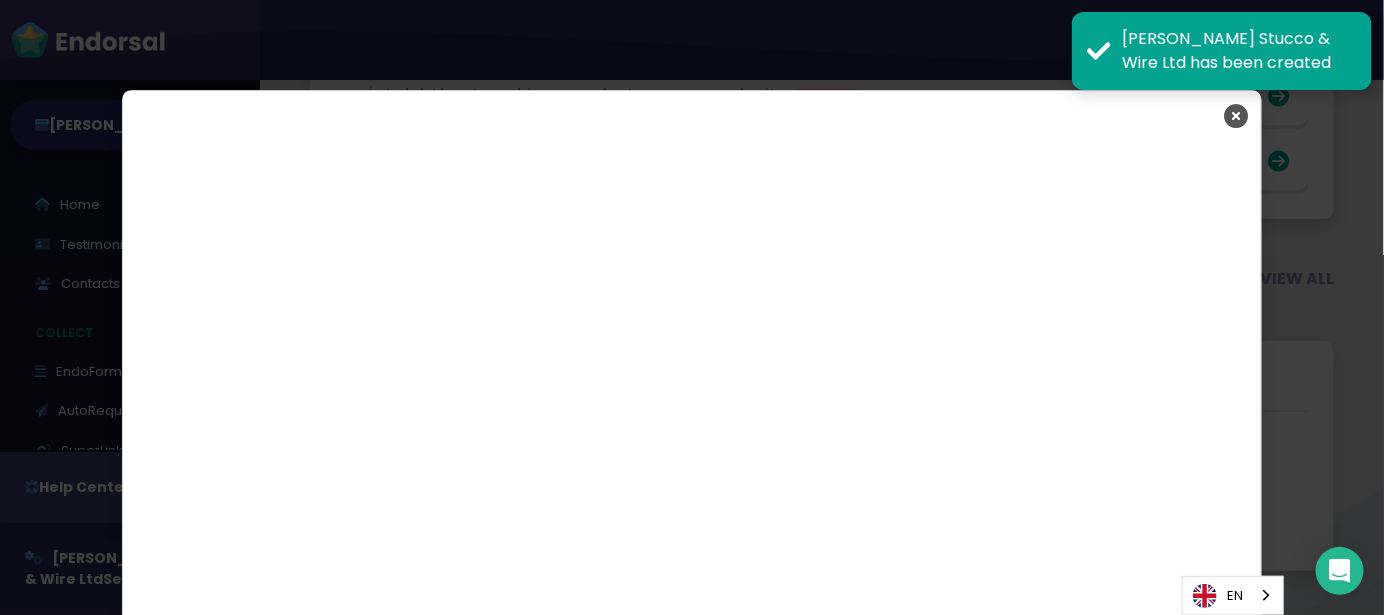 scroll, scrollTop: 3028, scrollLeft: 0, axis: vertical 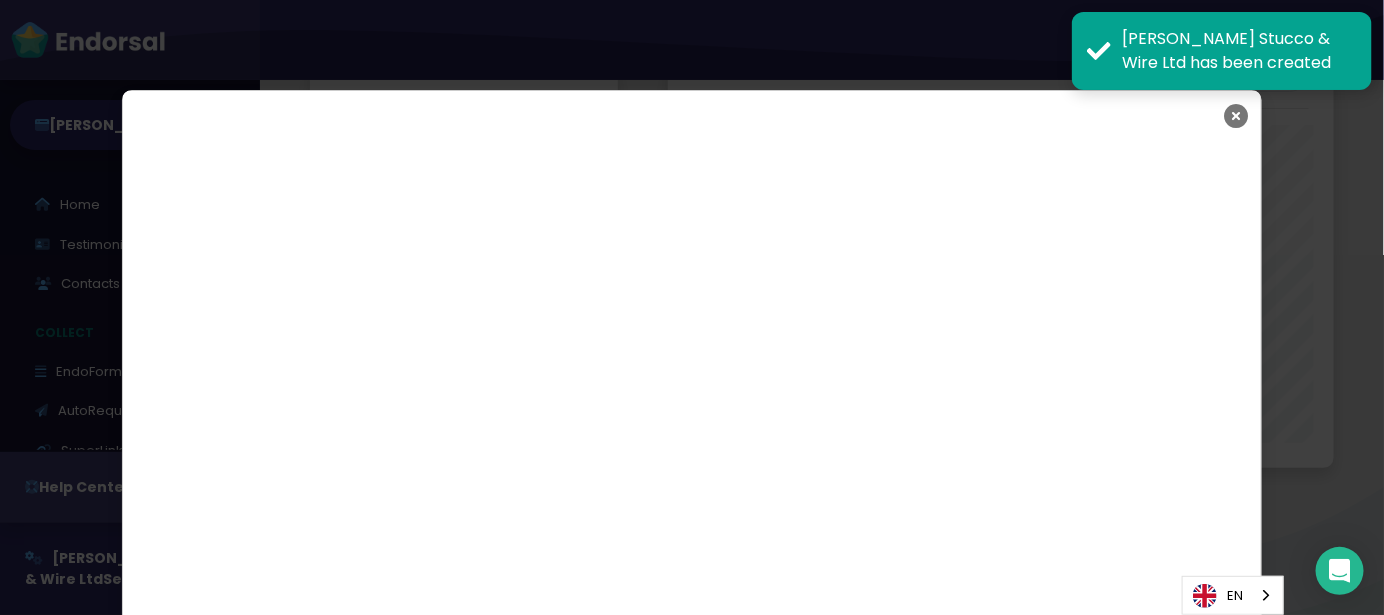 click at bounding box center (1236, 116) 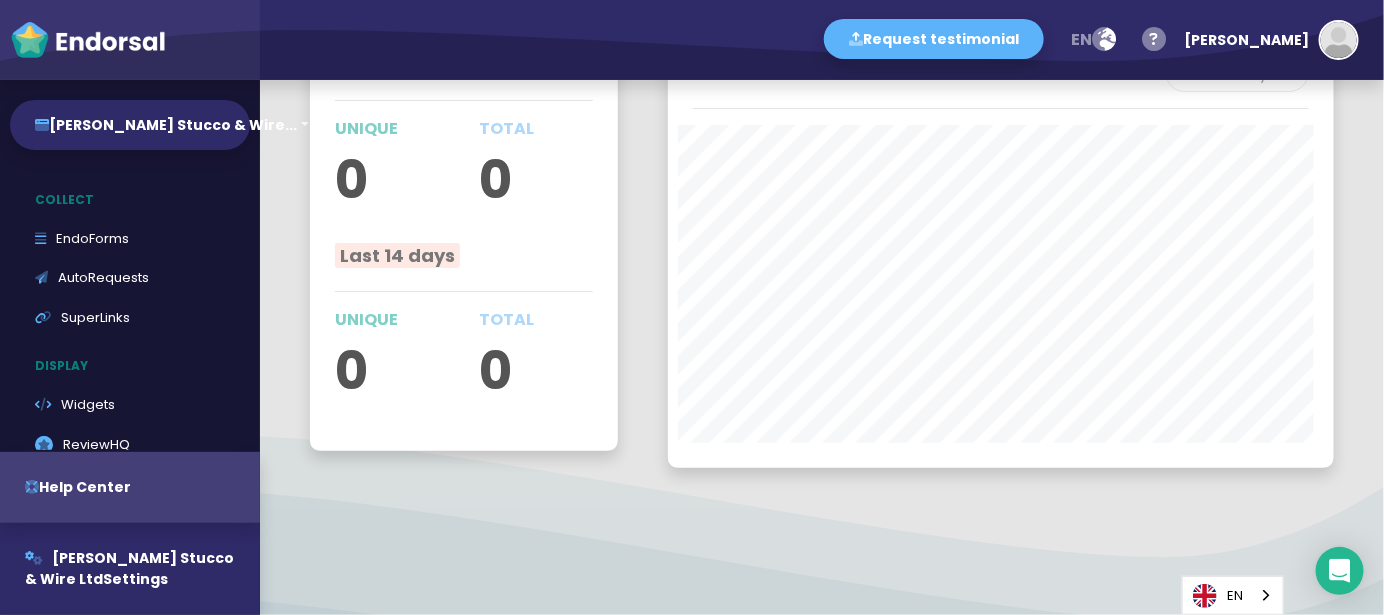scroll, scrollTop: 266, scrollLeft: 0, axis: vertical 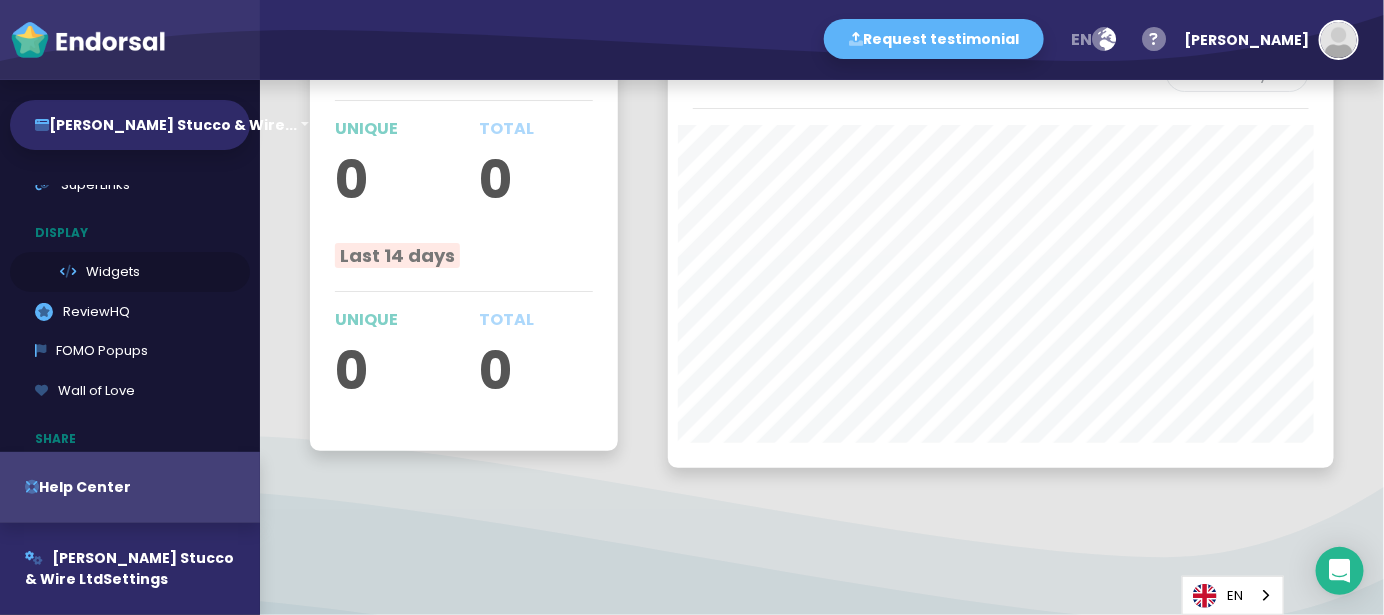 drag, startPoint x: 89, startPoint y: 269, endPoint x: 104, endPoint y: 263, distance: 16.155495 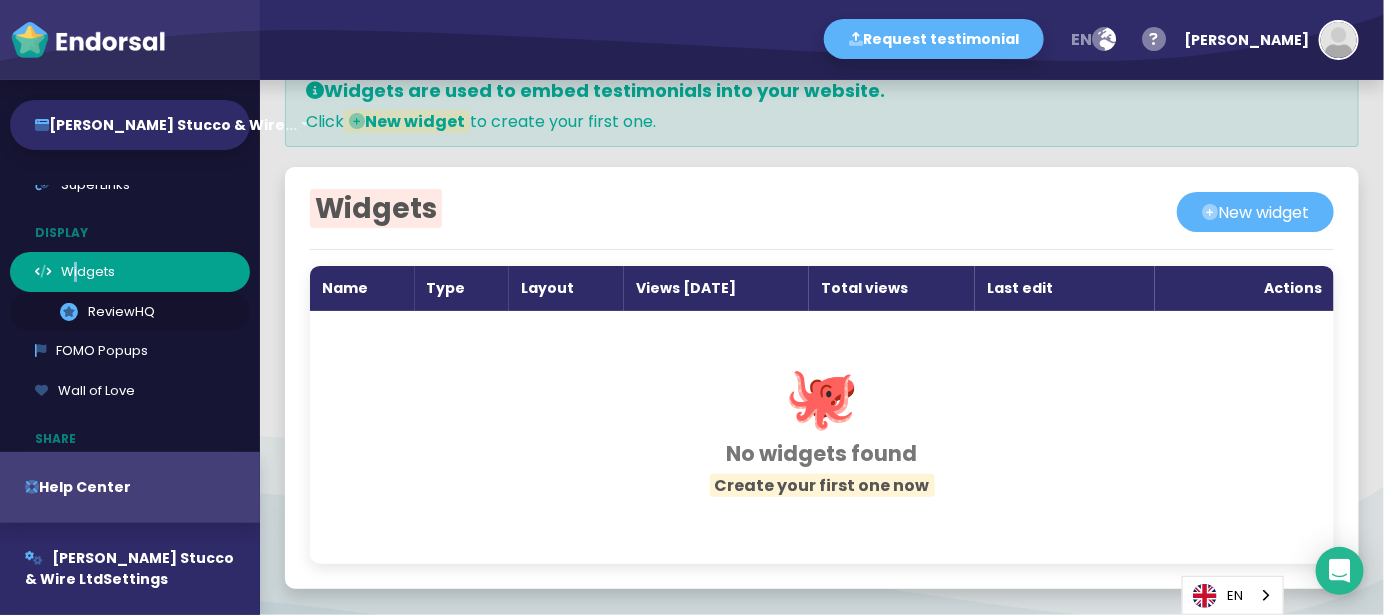 scroll, scrollTop: 2, scrollLeft: 0, axis: vertical 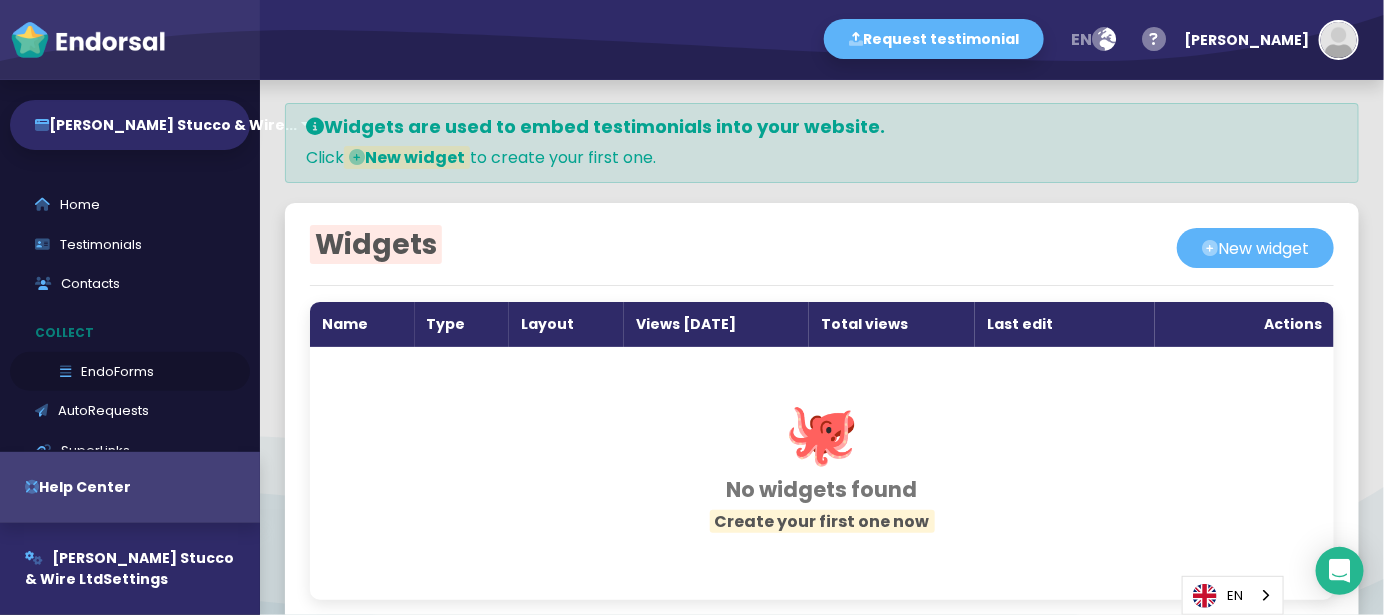click on "EndoForms" at bounding box center [130, 372] 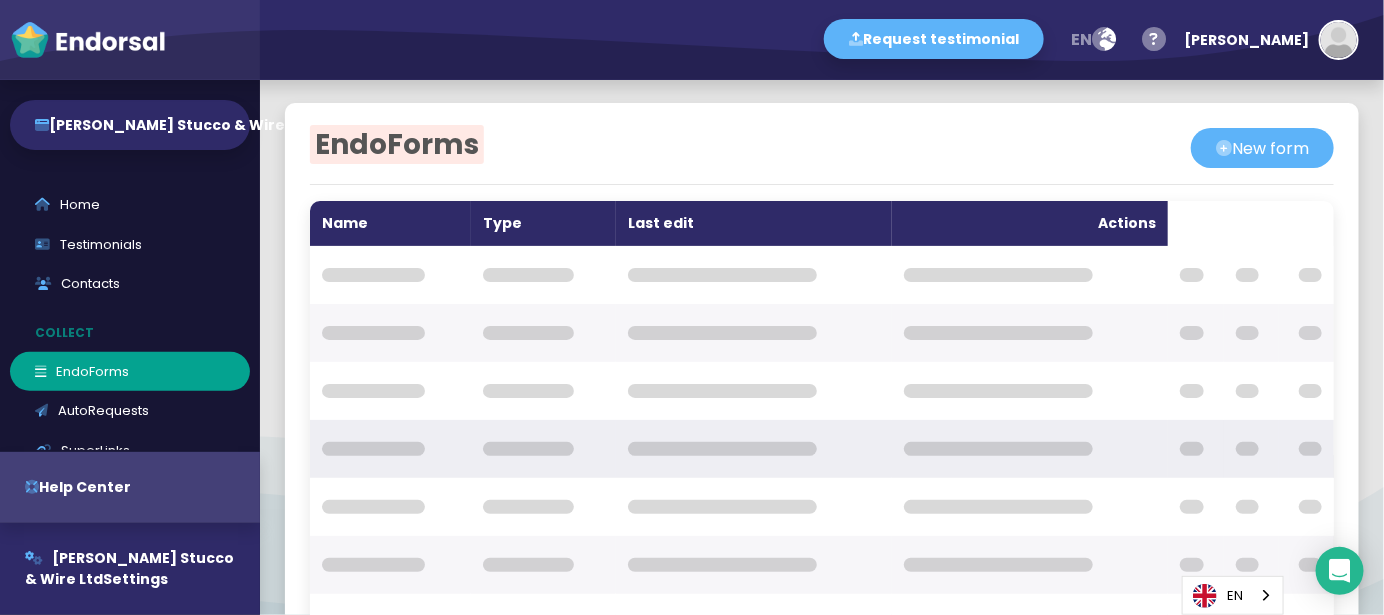 scroll, scrollTop: 0, scrollLeft: 0, axis: both 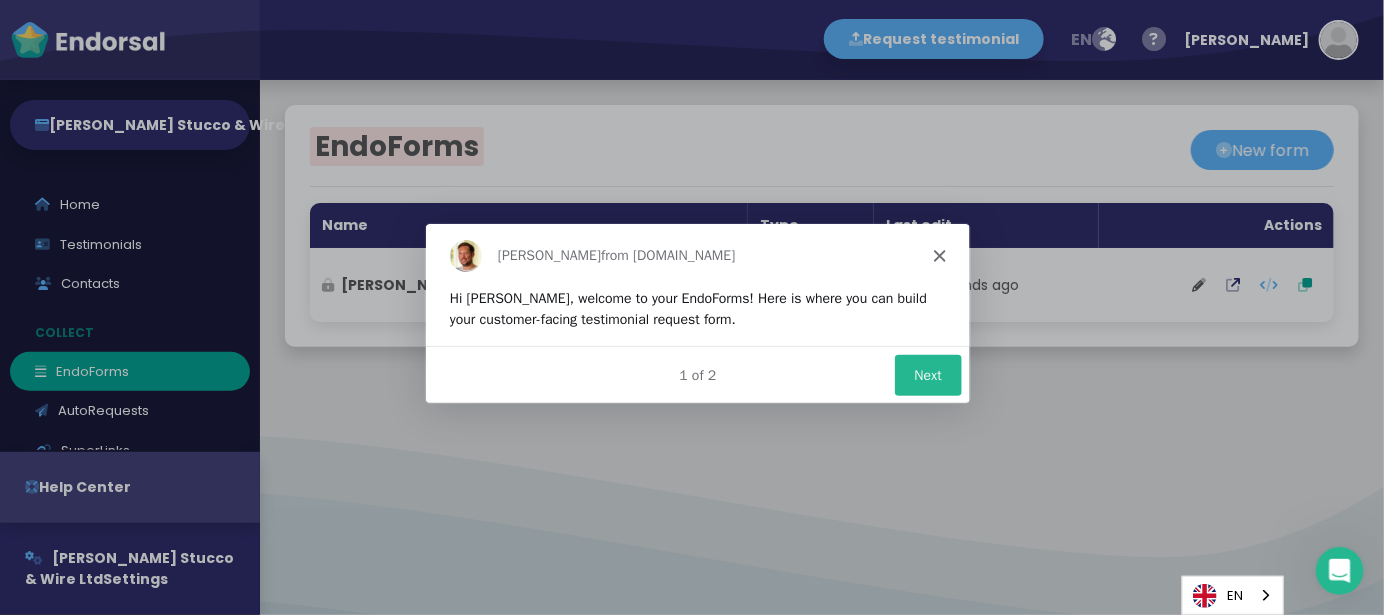 click 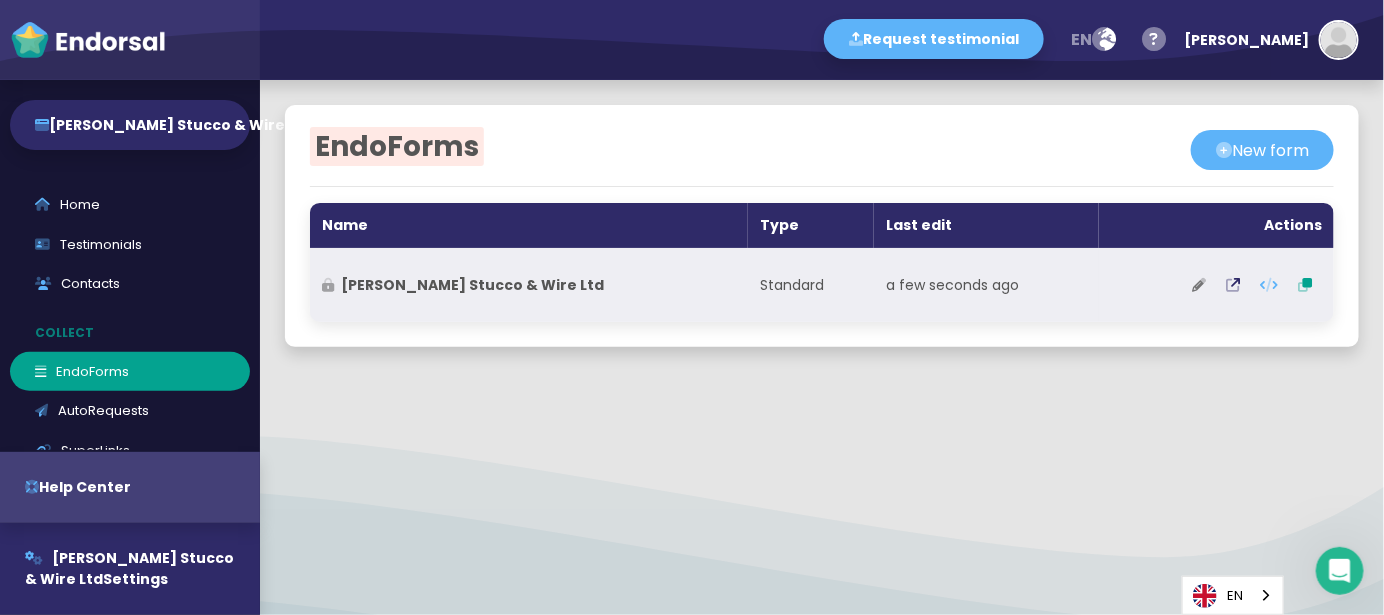 click 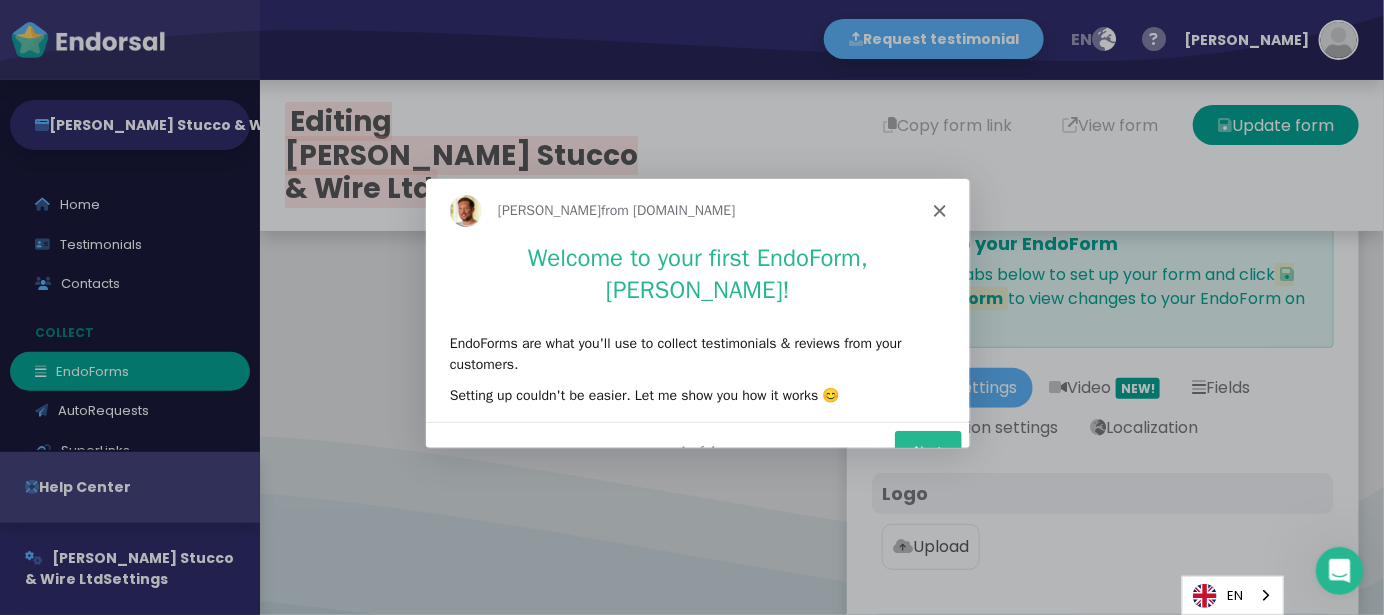 type on "#5DB3F9" 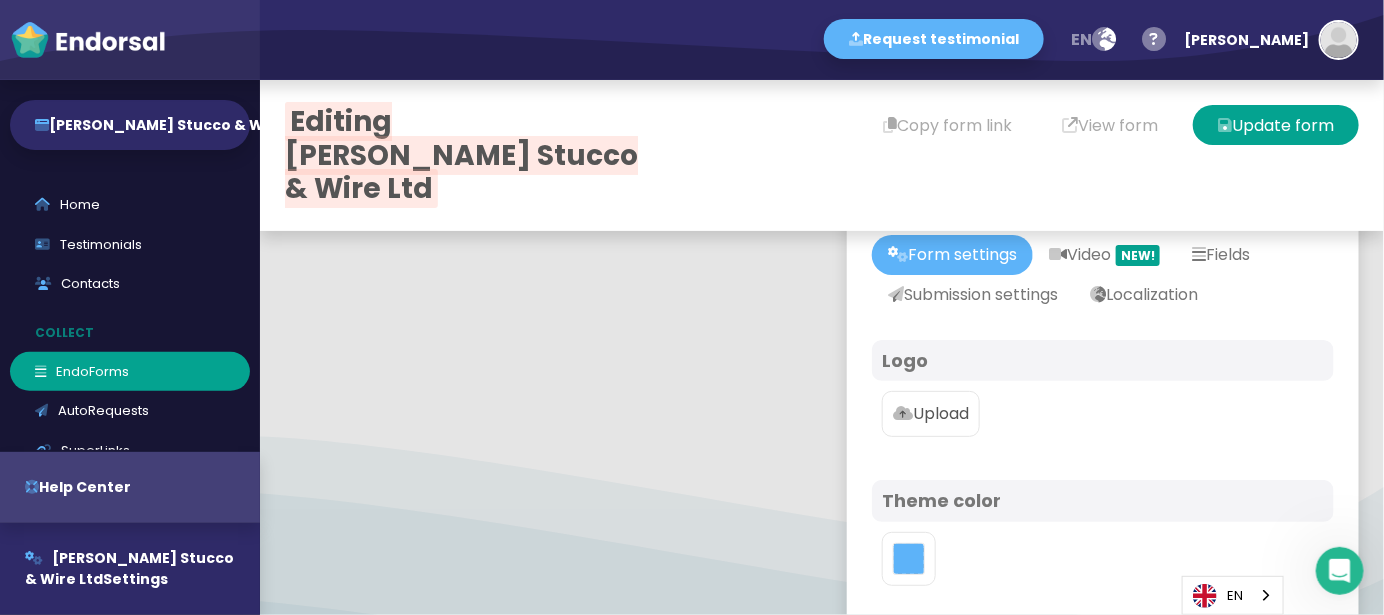 click on "Upload" at bounding box center (931, 414) 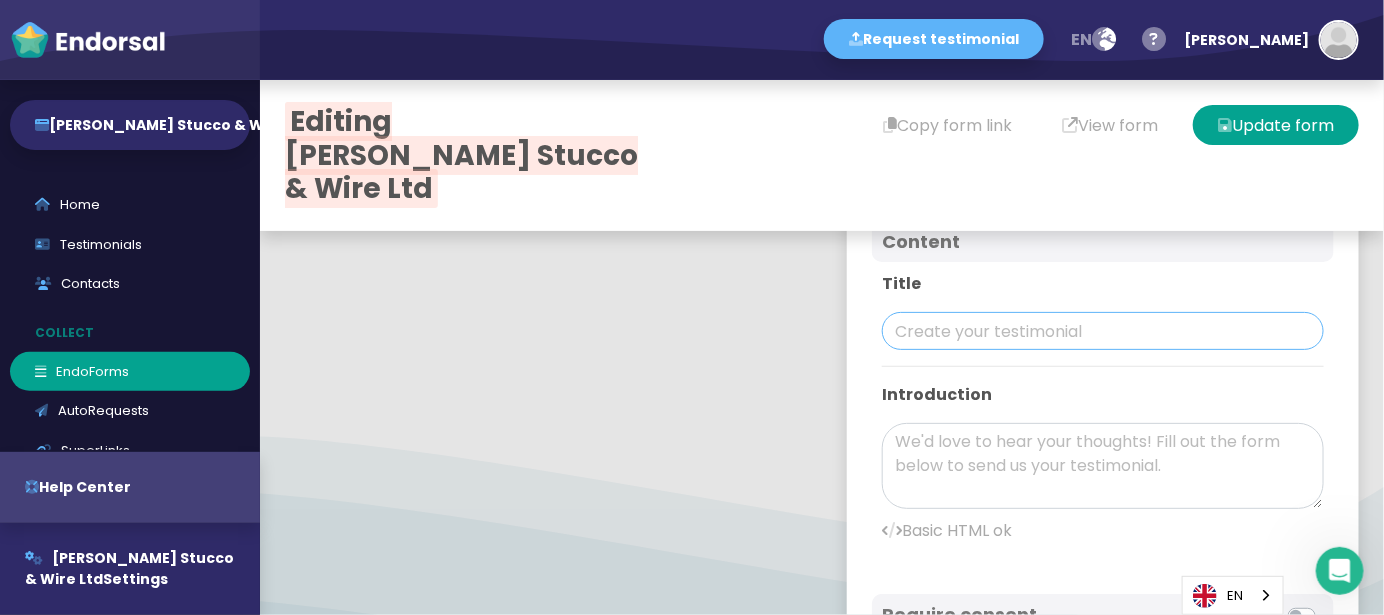 click at bounding box center [1103, 331] 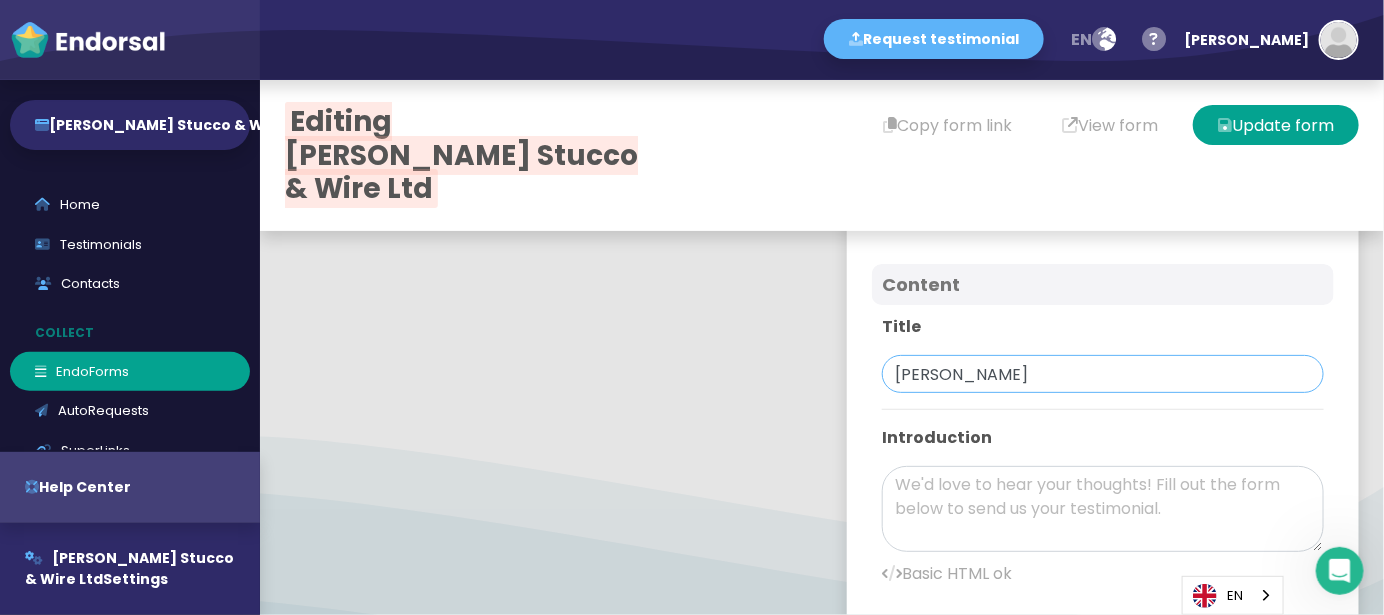 click on "[PERSON_NAME]" at bounding box center (1103, 374) 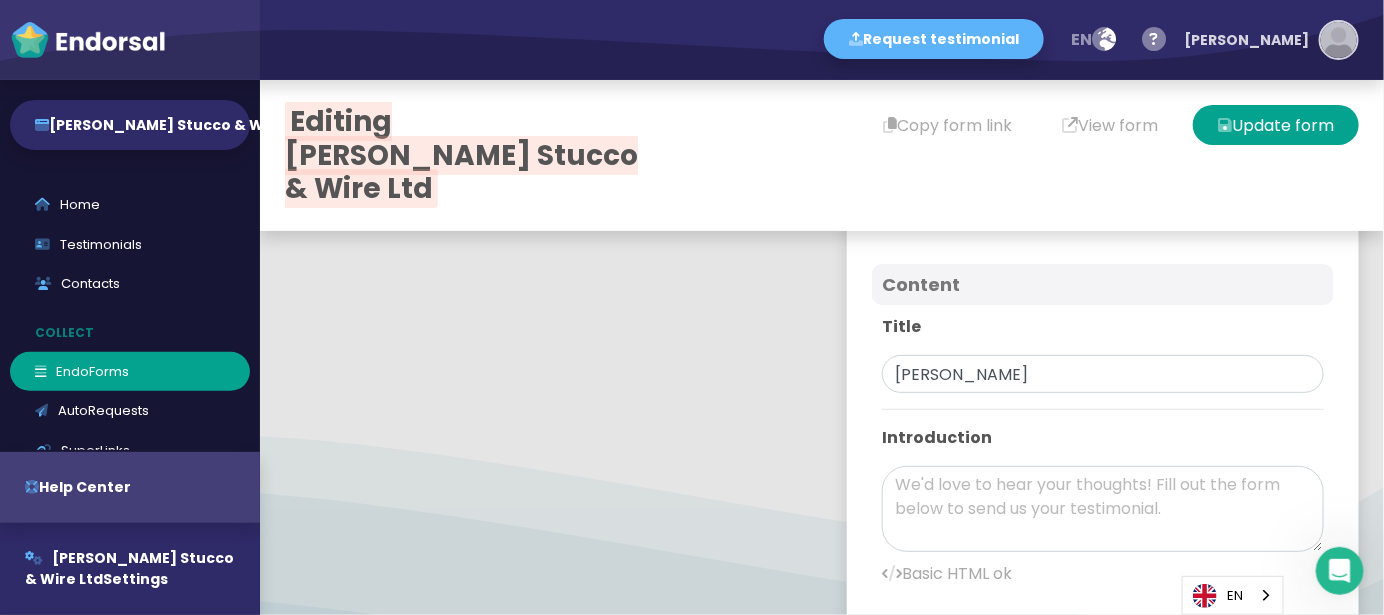 click on "[PERSON_NAME]" at bounding box center [1246, 40] 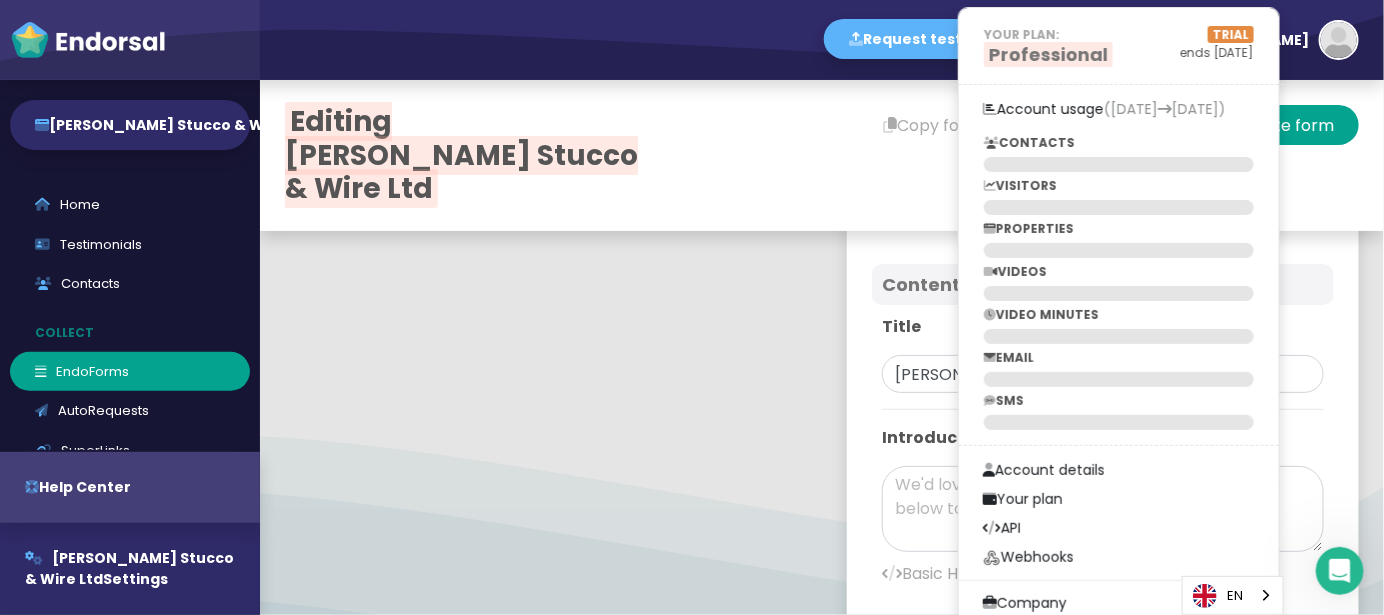 click on "Editing [PERSON_NAME] Stucco & Wire Ltd    Copy form link    View form    Update form" at bounding box center [822, 155] 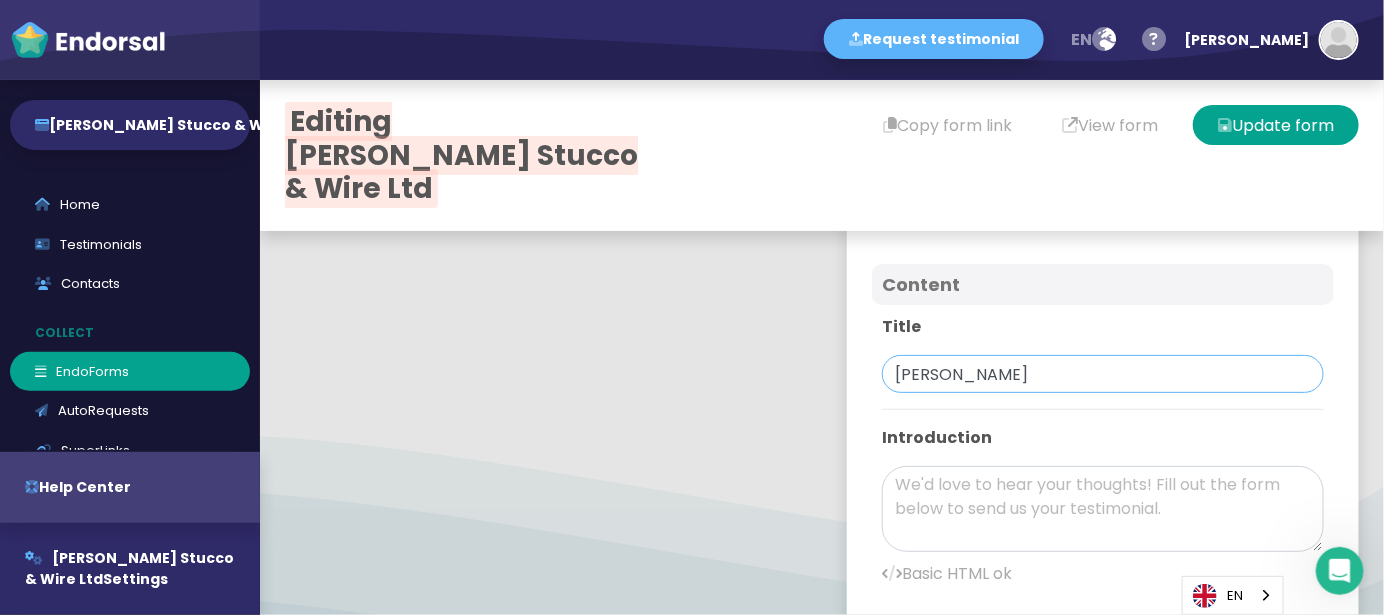 click on "[PERSON_NAME]" at bounding box center (1103, 374) 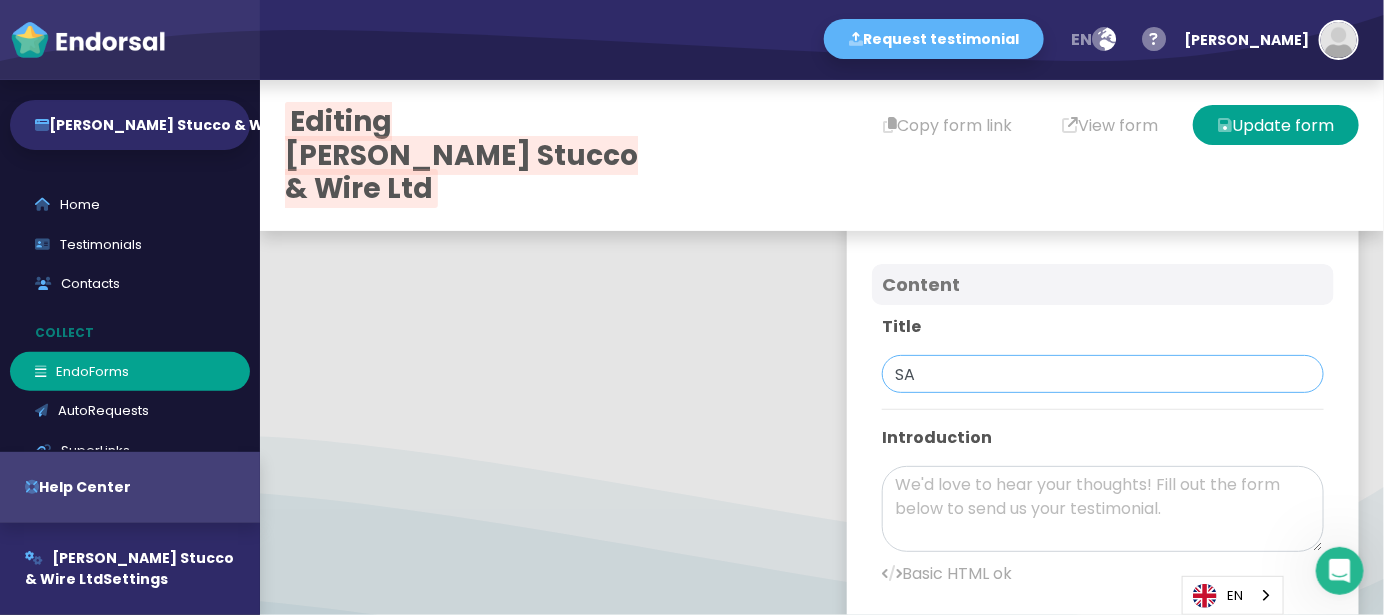 type on "S" 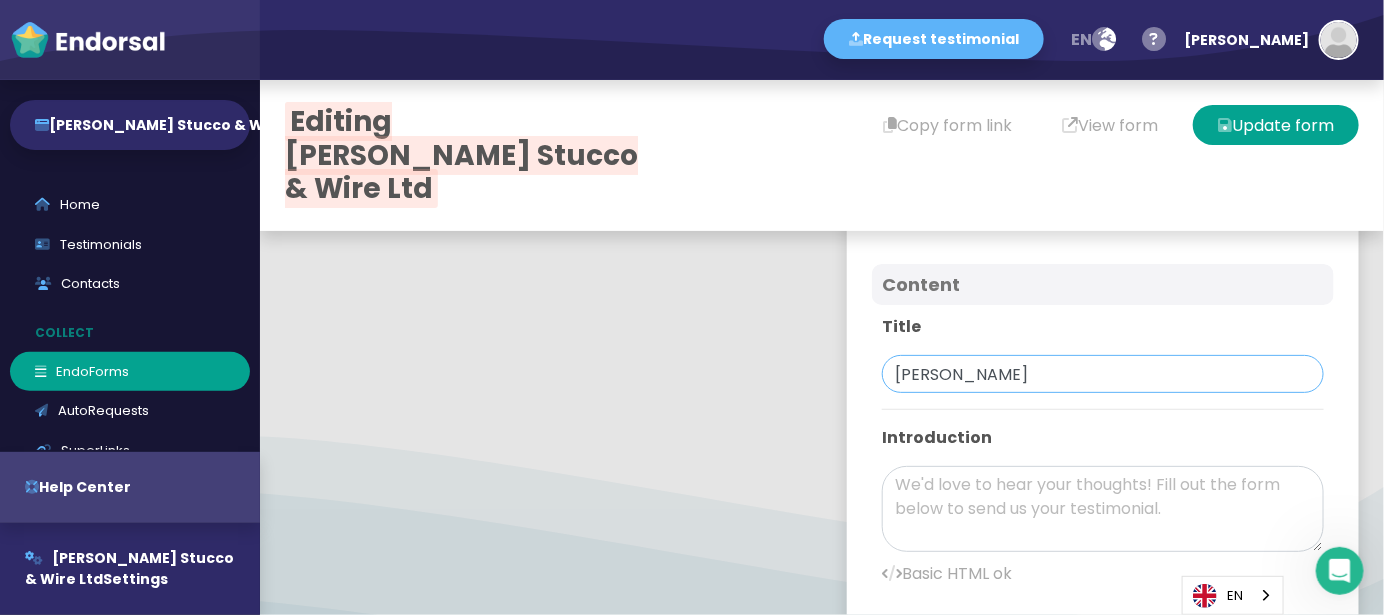 type on "[PERSON_NAME]" 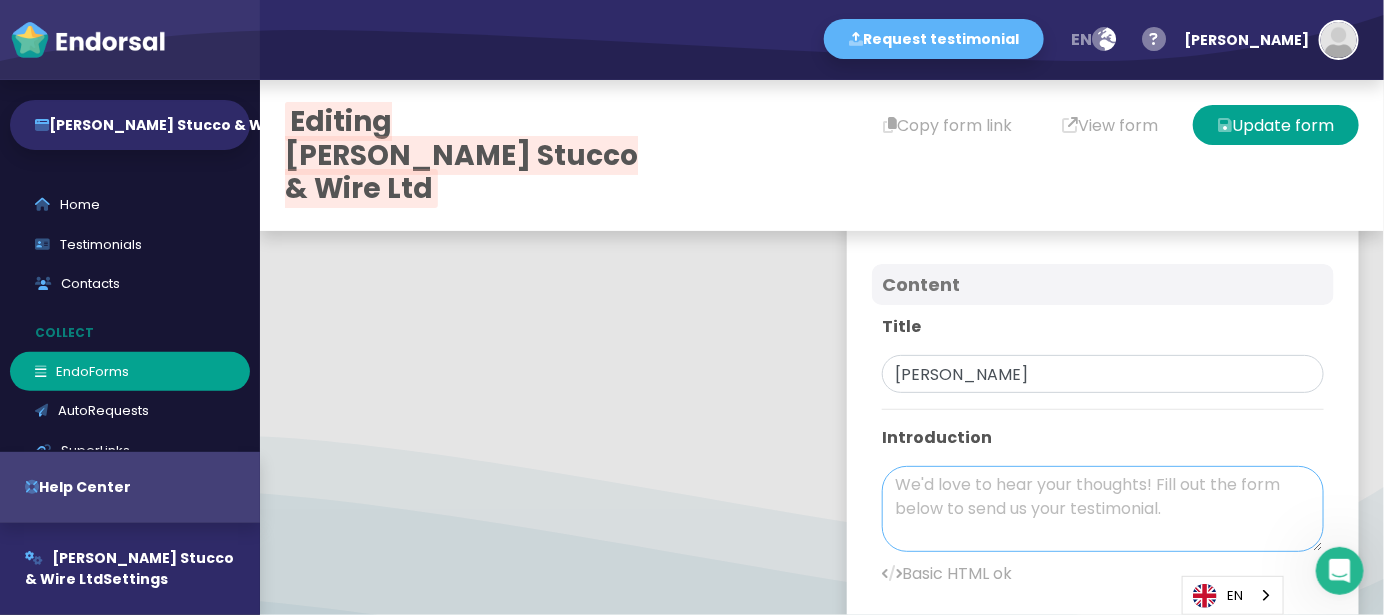 click at bounding box center (1103, 509) 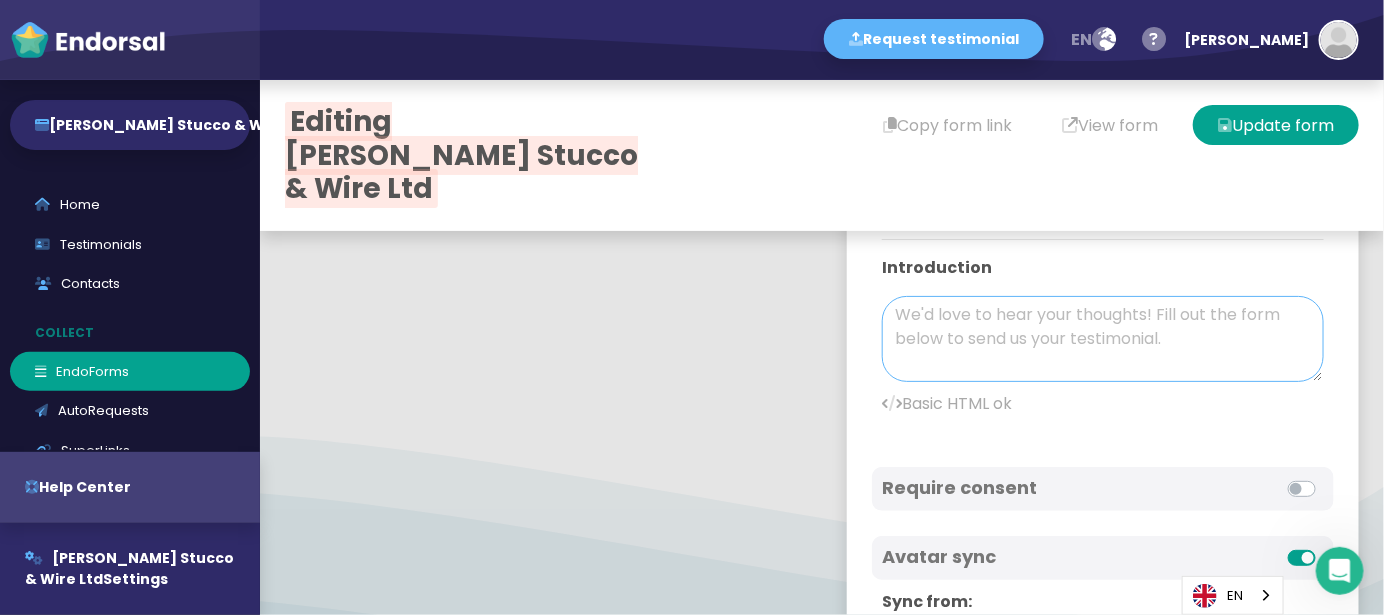 scroll, scrollTop: 933, scrollLeft: 0, axis: vertical 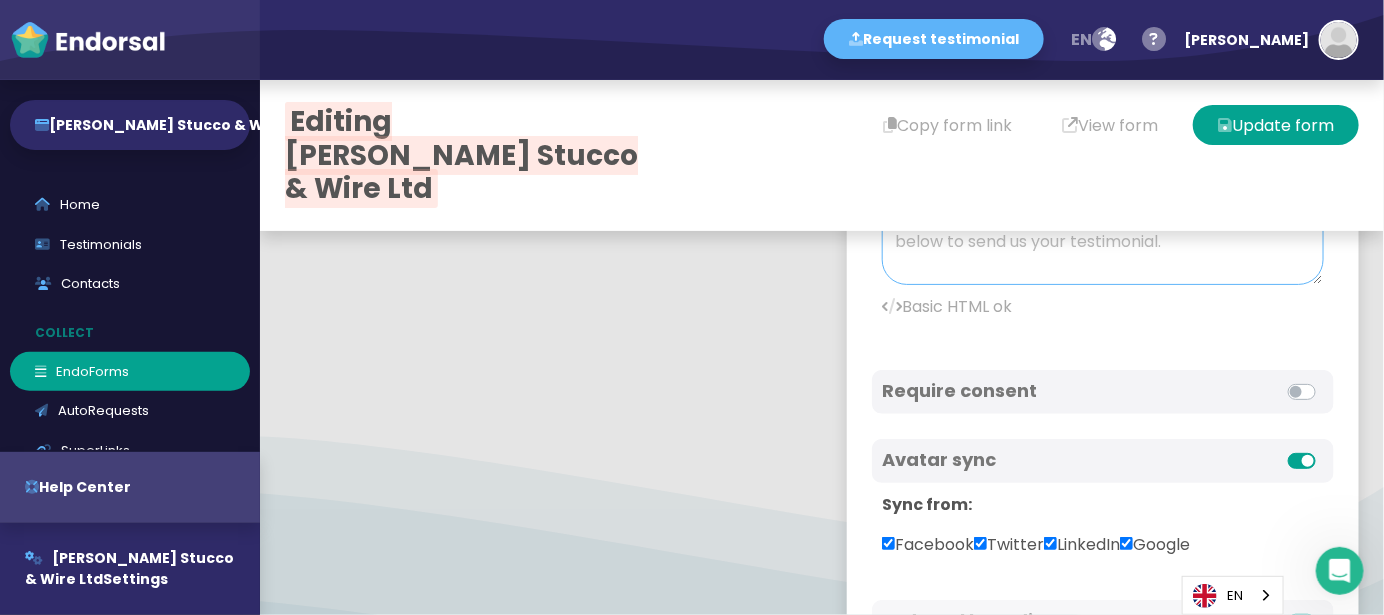 paste on "I recently hired [PERSON_NAME] & Wire Ltd for Stucco Repair Edmonton homeowners can trust, and I couldn’t be happier with the results. Their crew walked me through options (traditional stucco vs. acrylic/EIFS), gave a clear quote, and stuck to the schedule. The repair work blended perfectly with the existing finish—no patchy look at all—and they kept the site neat every day. Communication was solid, pricing was fair, and the final exterior upgrade honestly makes my home look new again. If you need reliable stucco repair or exterior finishing in [GEOGRAPHIC_DATA], I highly recommend [PERSON_NAME] Stucco & Wire Ltd." 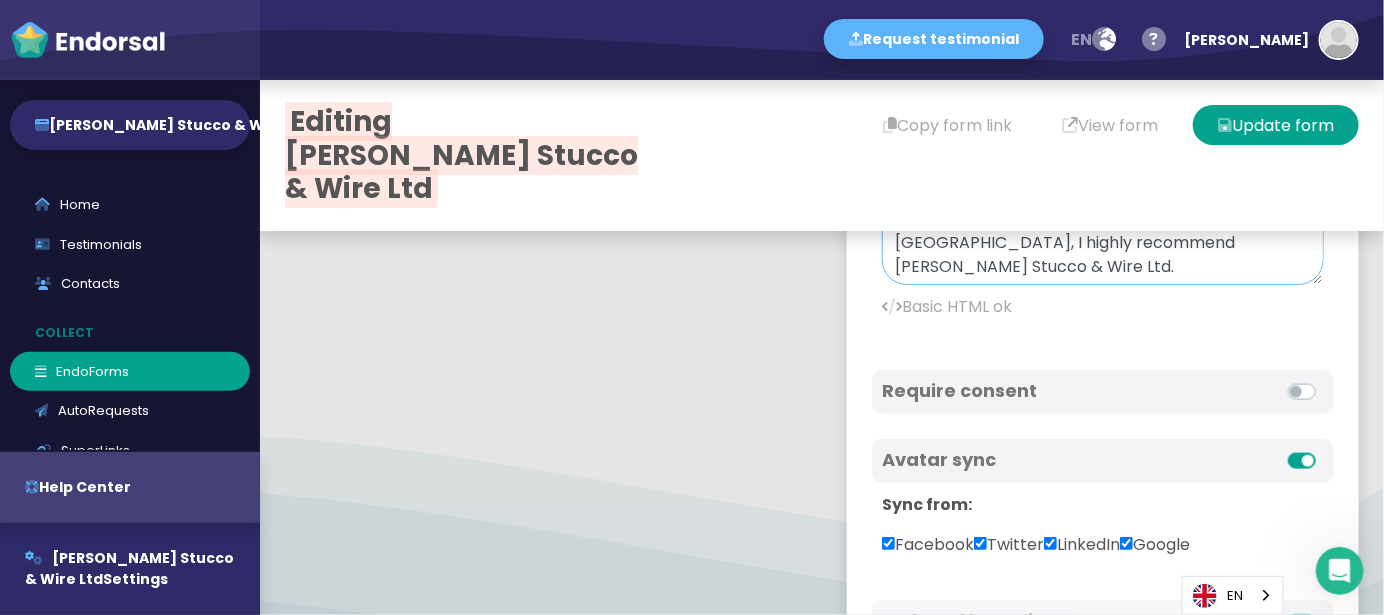 scroll, scrollTop: 0, scrollLeft: 0, axis: both 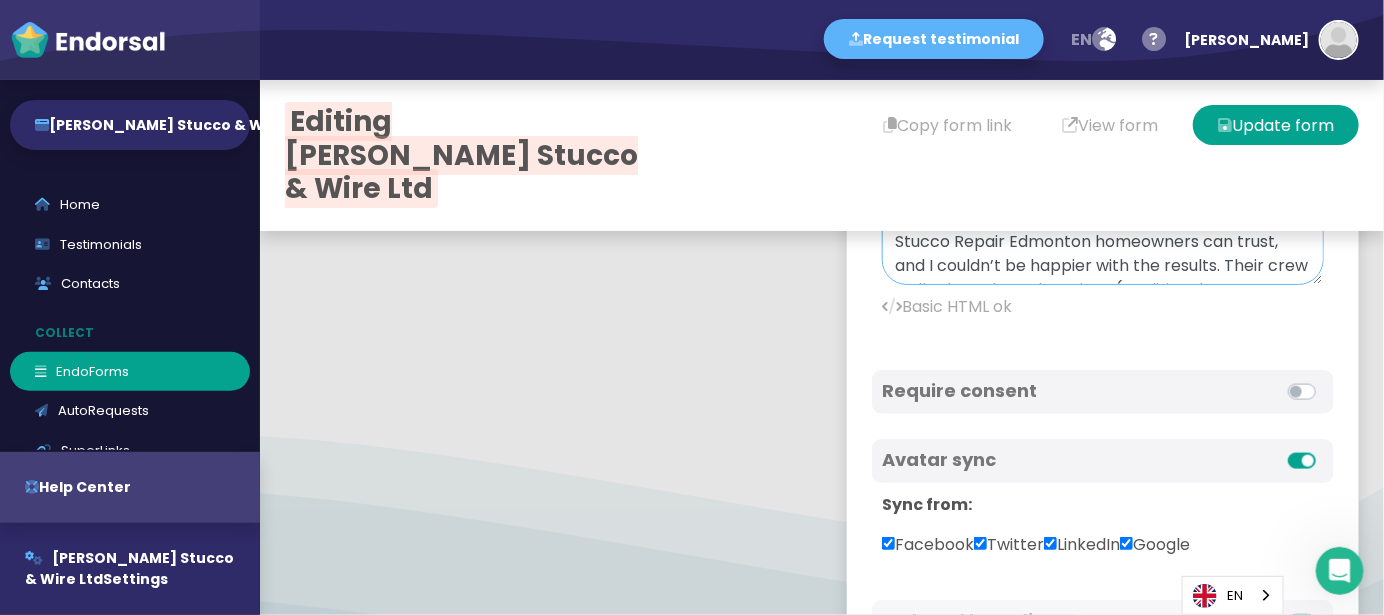 drag, startPoint x: 880, startPoint y: 240, endPoint x: 1055, endPoint y: 255, distance: 175.64168 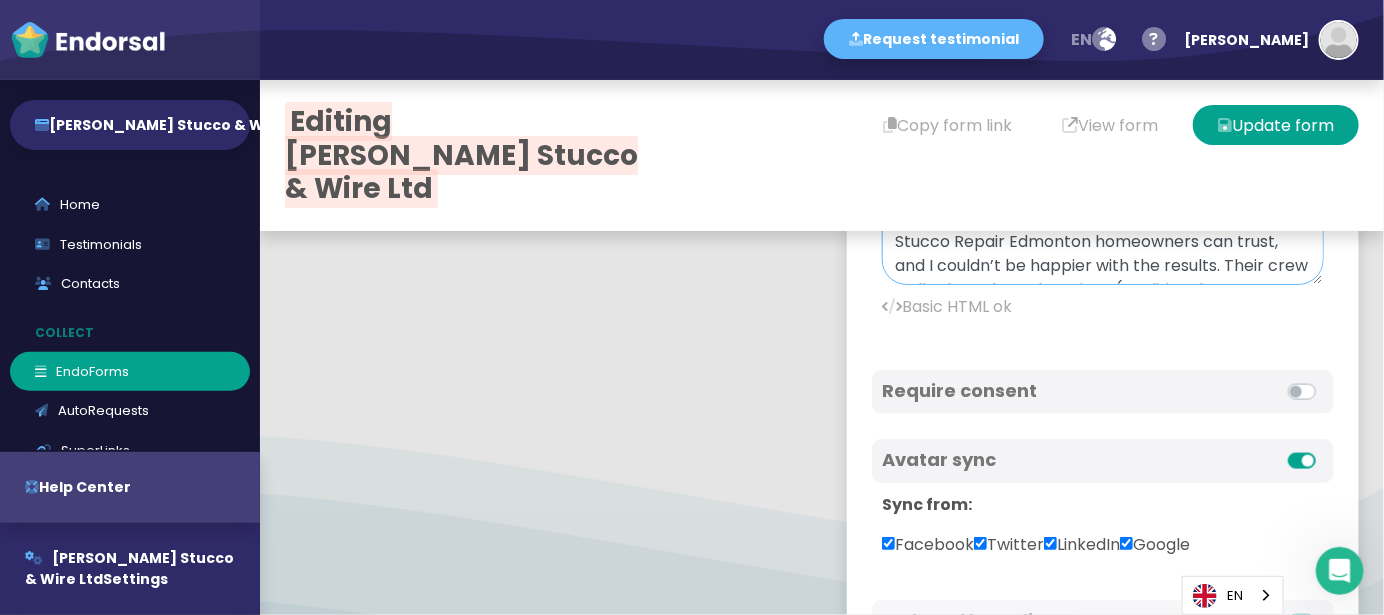 paste on "<a href="[URL][DOMAIN_NAME]"><b>Stucco Repair in [GEOGRAPHIC_DATA]</a></b>" 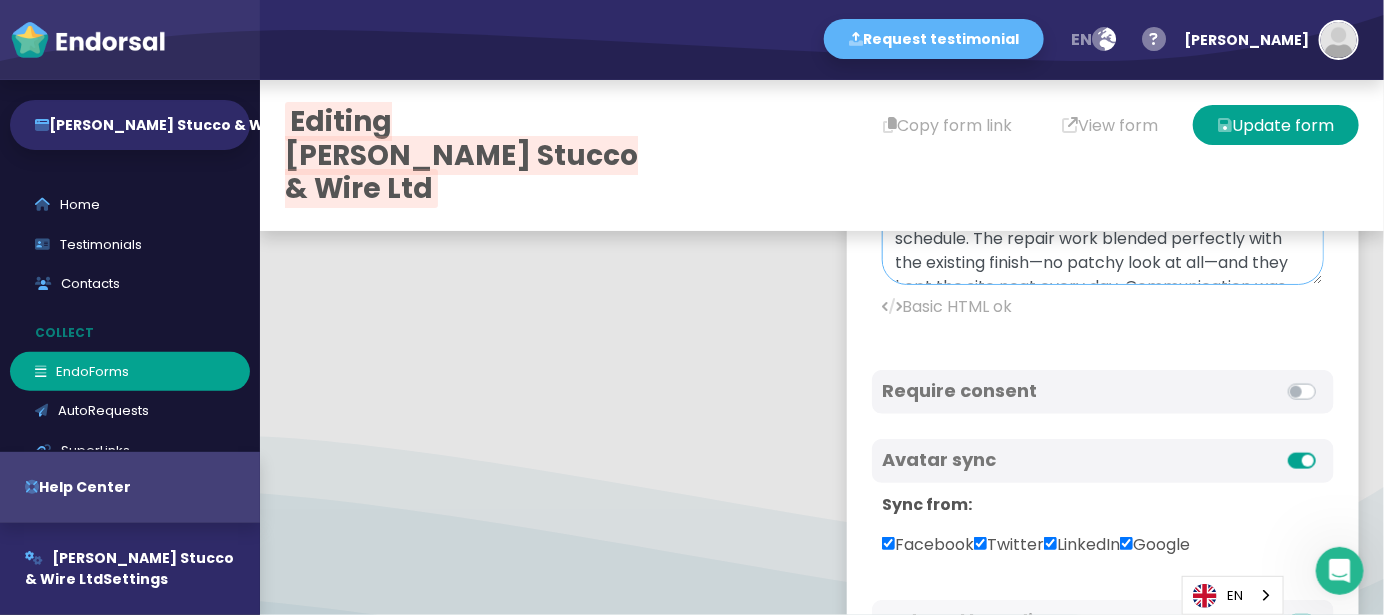 scroll, scrollTop: 266, scrollLeft: 0, axis: vertical 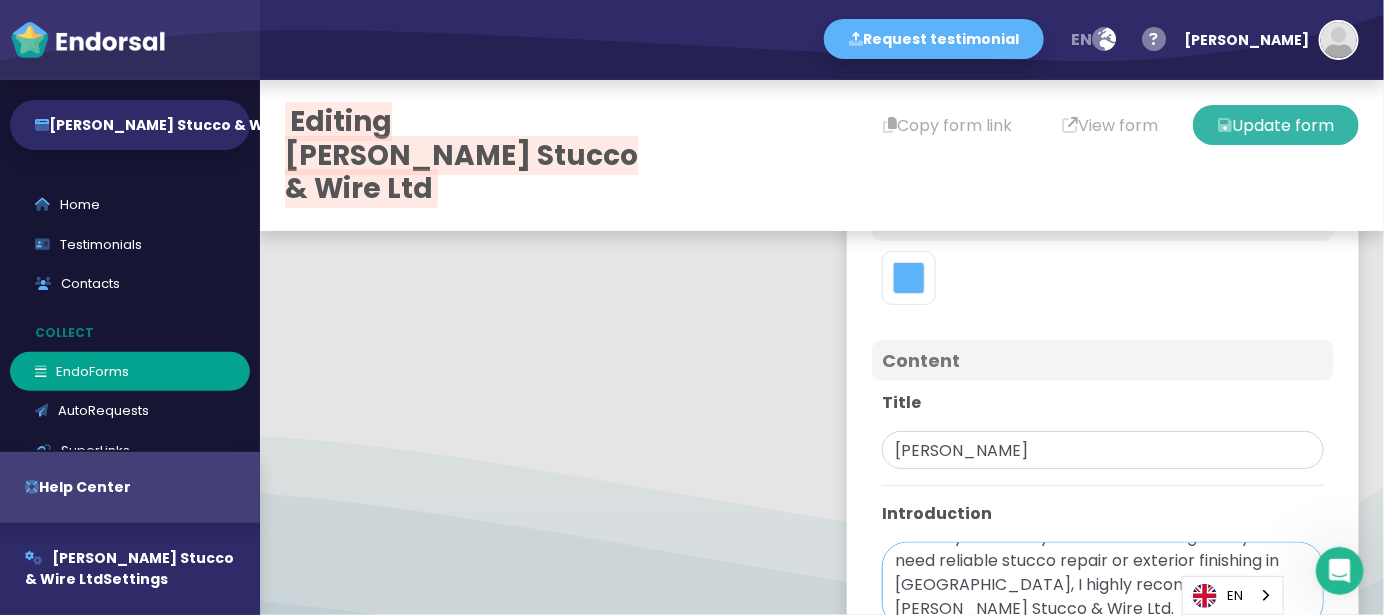 type on "I recently hired [PERSON_NAME] & Wire Ltd for <a href="[URL][DOMAIN_NAME]"><b>Stucco Repair in [GEOGRAPHIC_DATA]</a></b> homeowners can trust, and I couldn’t be happier with the results. Their crew walked me through options (traditional stucco vs. acrylic/EIFS), gave a clear quote, and stuck to the schedule. The repair work blended perfectly with the existing finish—no patchy look at all—and they kept the site neat every day. Communication was solid, pricing was fair, and the final exterior upgrade honestly makes my home look new again. If you need reliable stucco repair or exterior finishing in [GEOGRAPHIC_DATA], I highly recommend [PERSON_NAME] Stucco & Wire Ltd." 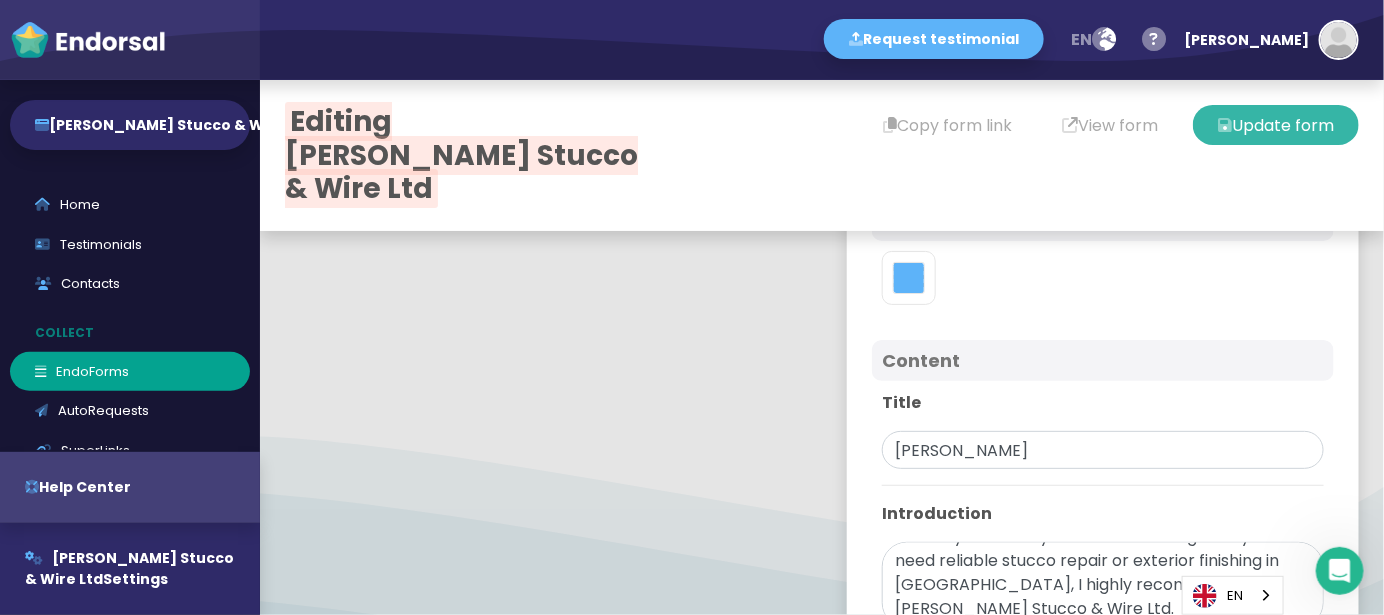 click on "Update form" at bounding box center [1276, 125] 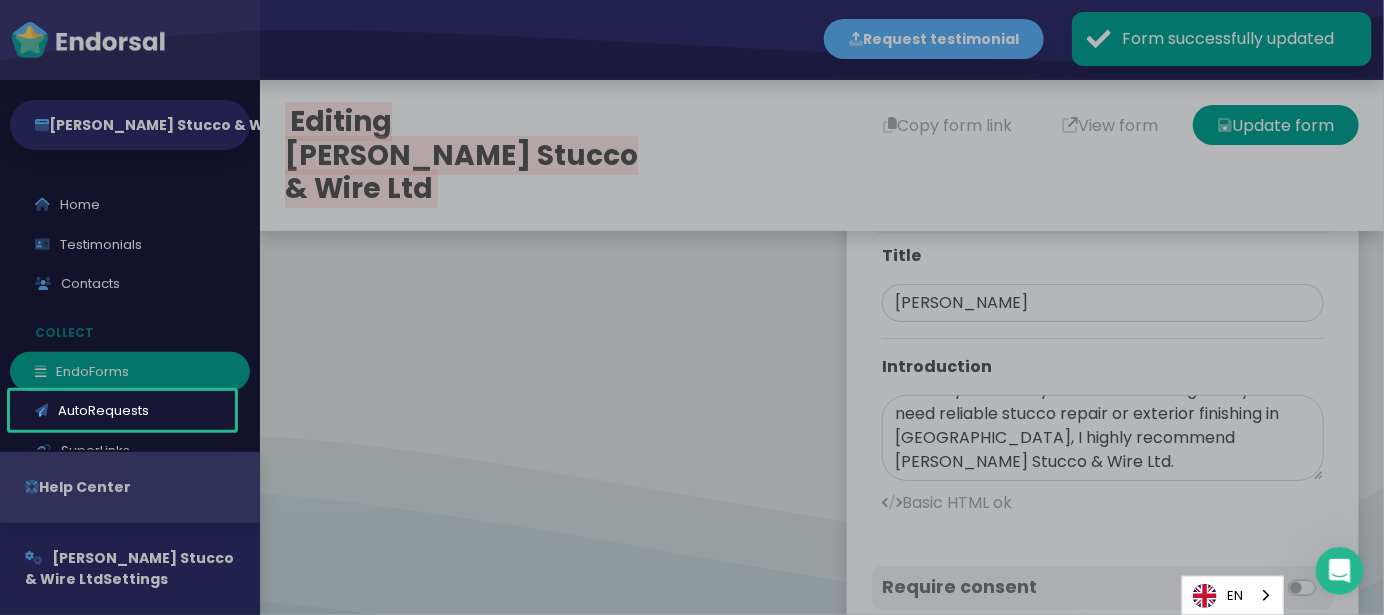 scroll, scrollTop: 0, scrollLeft: 0, axis: both 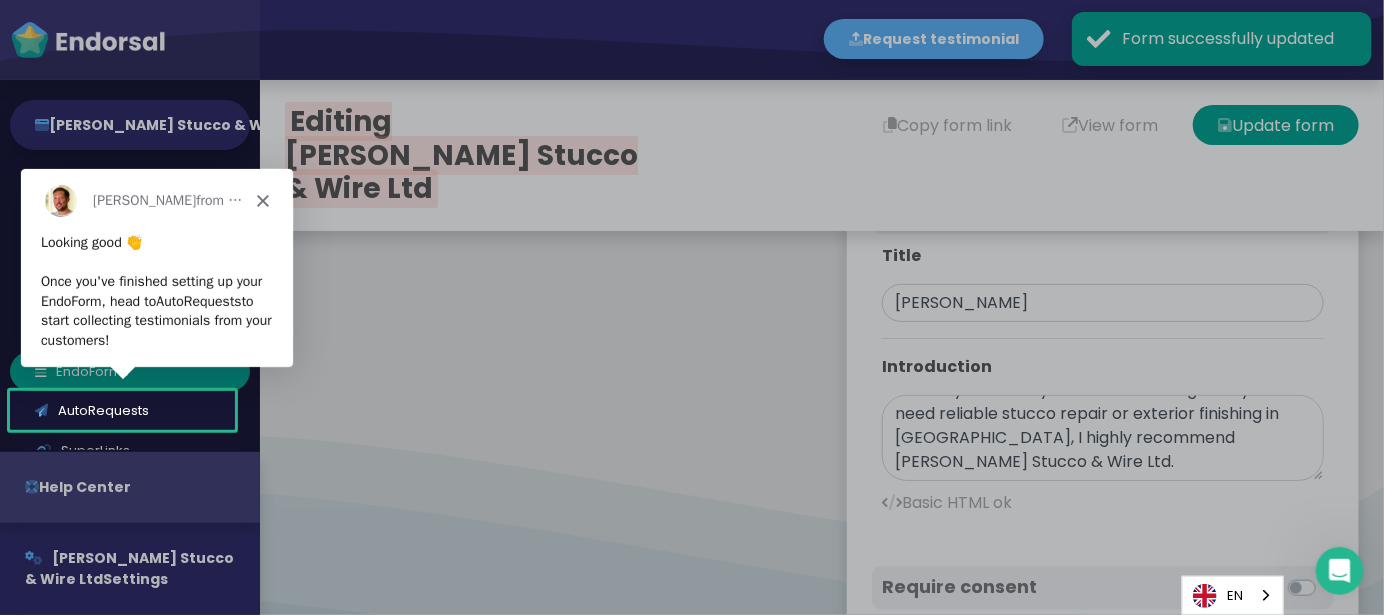 click 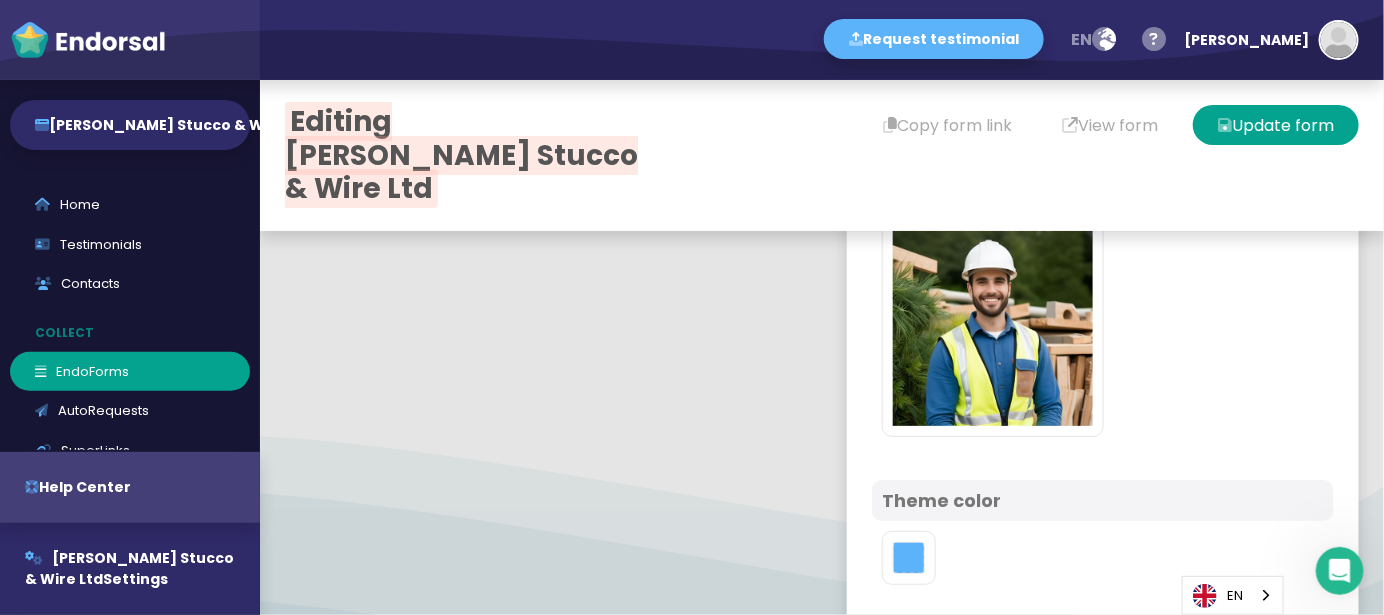 scroll, scrollTop: 0, scrollLeft: 0, axis: both 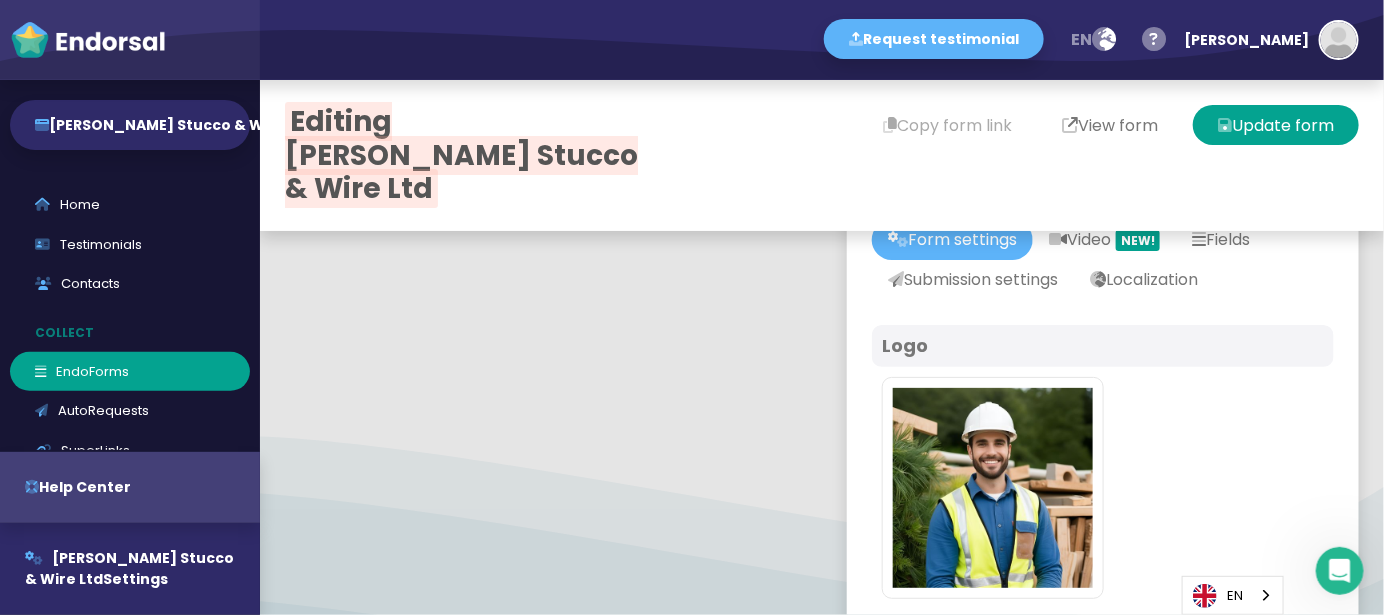 click on "View form" at bounding box center (1110, 125) 